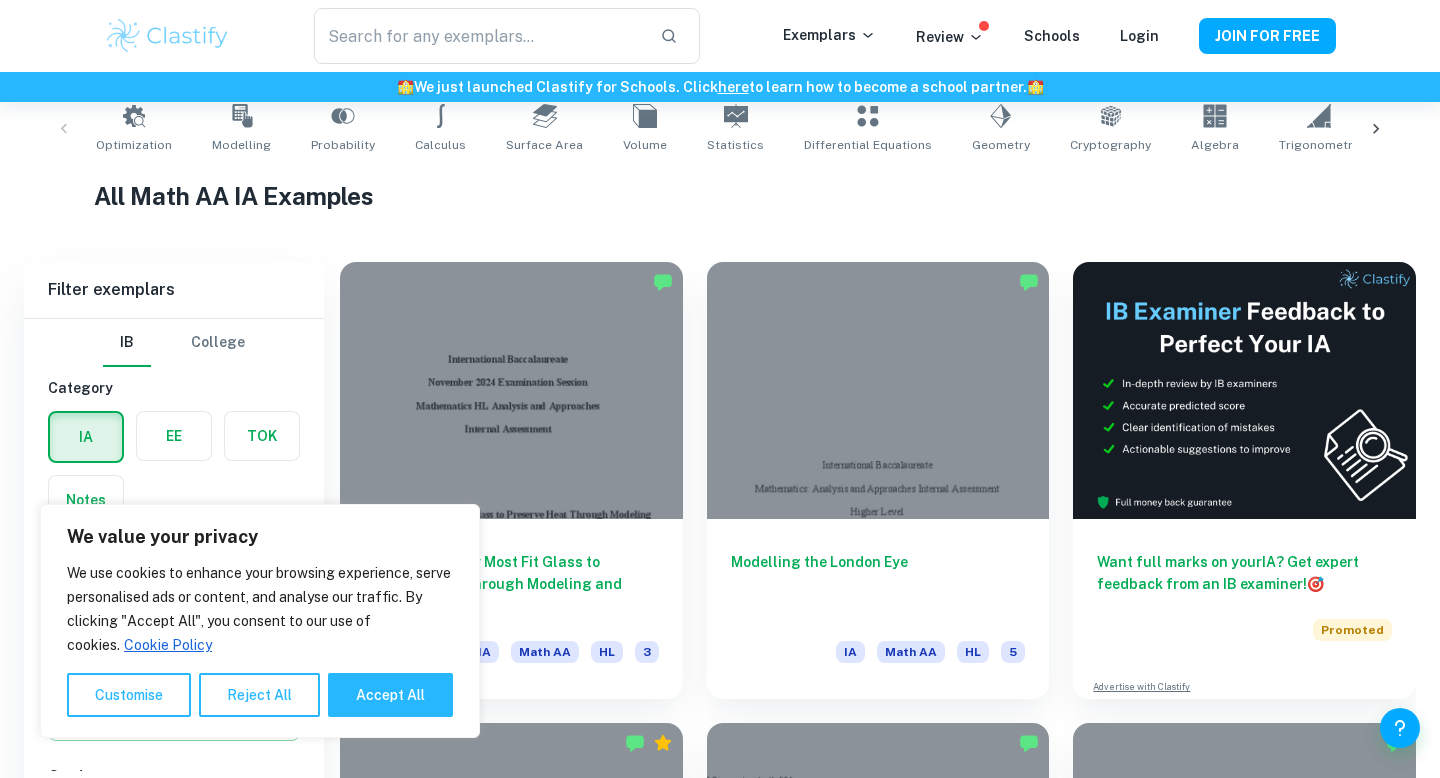 scroll, scrollTop: 595, scrollLeft: 0, axis: vertical 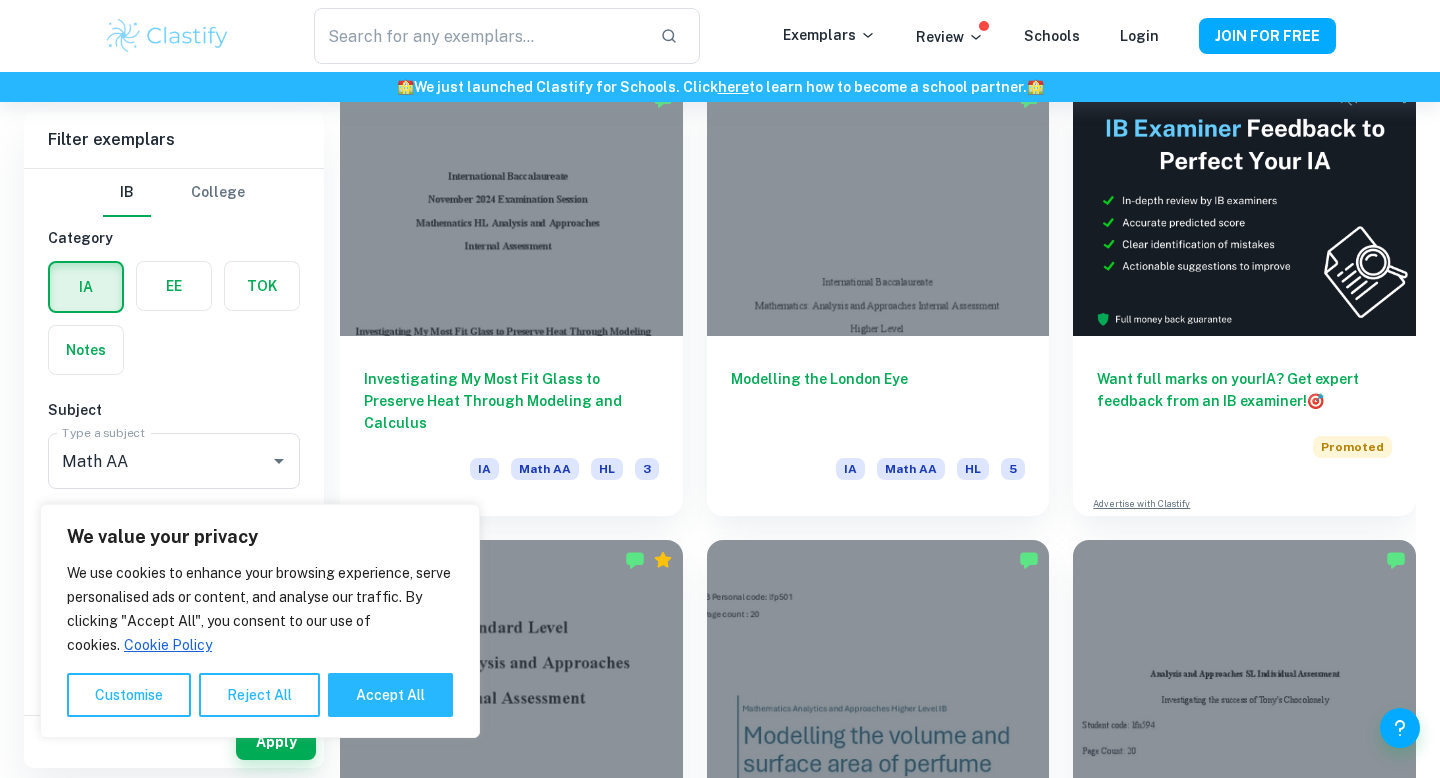 click on "Filter exemplars IB College Category IA EE TOK Notes Subject Type a subject Math AA Type a subject Criteria Select Grade 7 6 5 4 3 2 1 Level HL SL Session May [DATE] May [DATE] November [DATE] May [DATE] November [DATE] May [DATE] November [DATE] May [DATE] November [DATE] May [DATE] Other   Apply   Investigating My Most Fit Glass to Preserve Heat Through Modeling and Calculus IA Math AA HL 3 Modelling the London Eye IA Math AA HL 5 Want full marks on your  IA ? Get expert feedback from an IB examiner!  🎯 Promoted Advertise with Clastify Analysing the Probability of Resistance Retesting in Cryptocurrency Markets: A Statistical Approach to Optimising Buying and Selling Strategies IA Math AA SL 6 Modelling perfume bottles to find volume and surface area IA Math AA HL 5 Fast track your coursework with mark schemes created by IB examiners. Upgrade now  🚀 Promoted Advertise with Clastify   Fitting of Circles under the Curve y=1/x IA Math AA HL 6 IA Math AA HL 5 IA" at bounding box center [720, 3796] 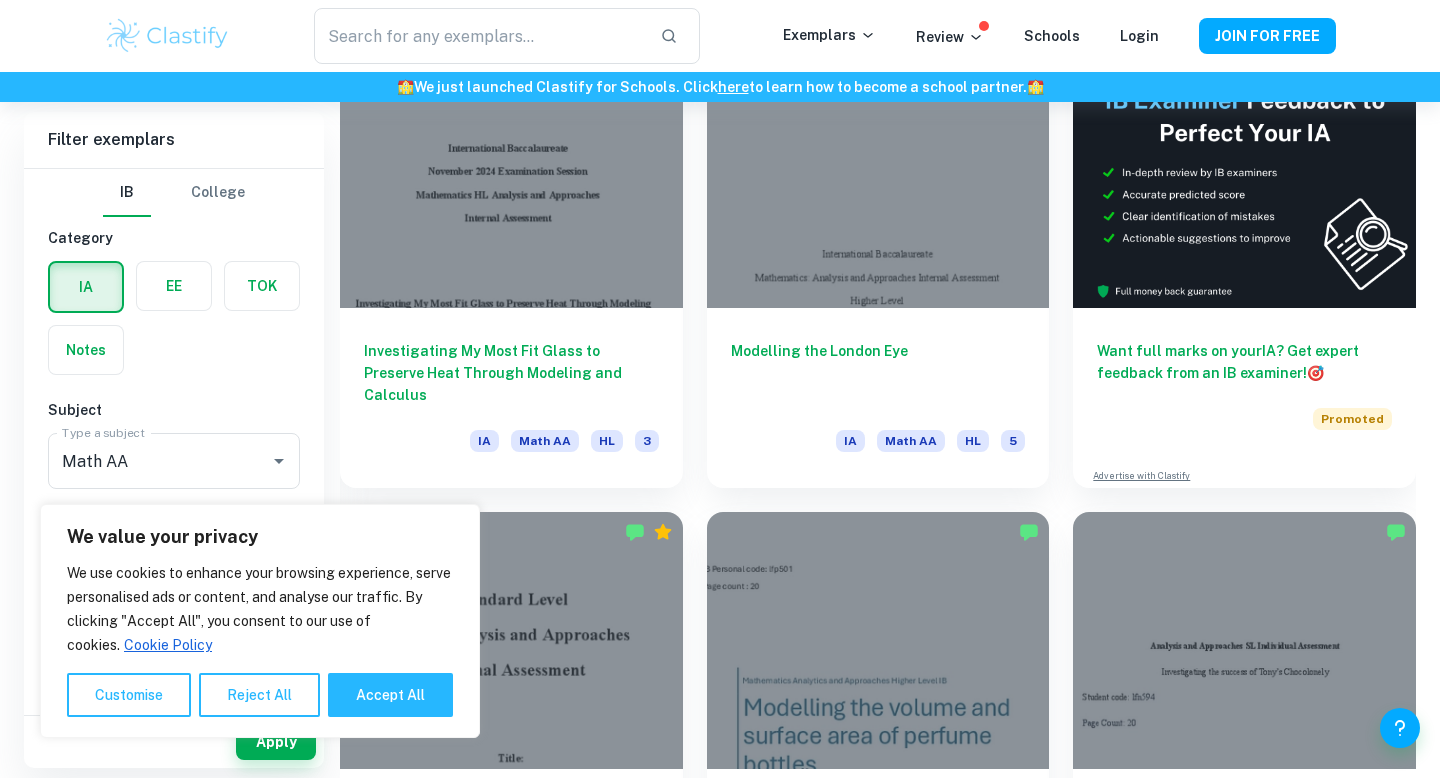 scroll, scrollTop: 626, scrollLeft: 0, axis: vertical 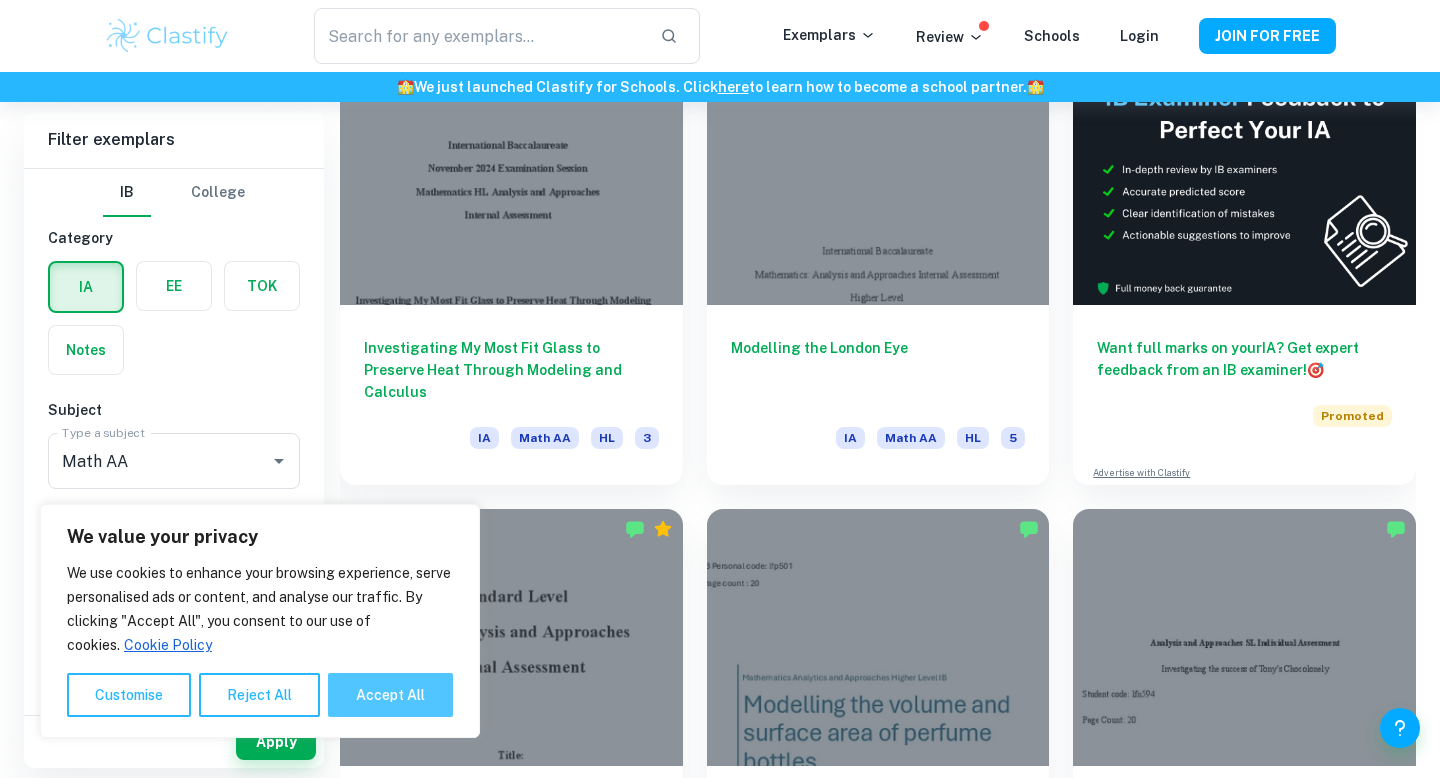 click on "Accept All" at bounding box center (390, 695) 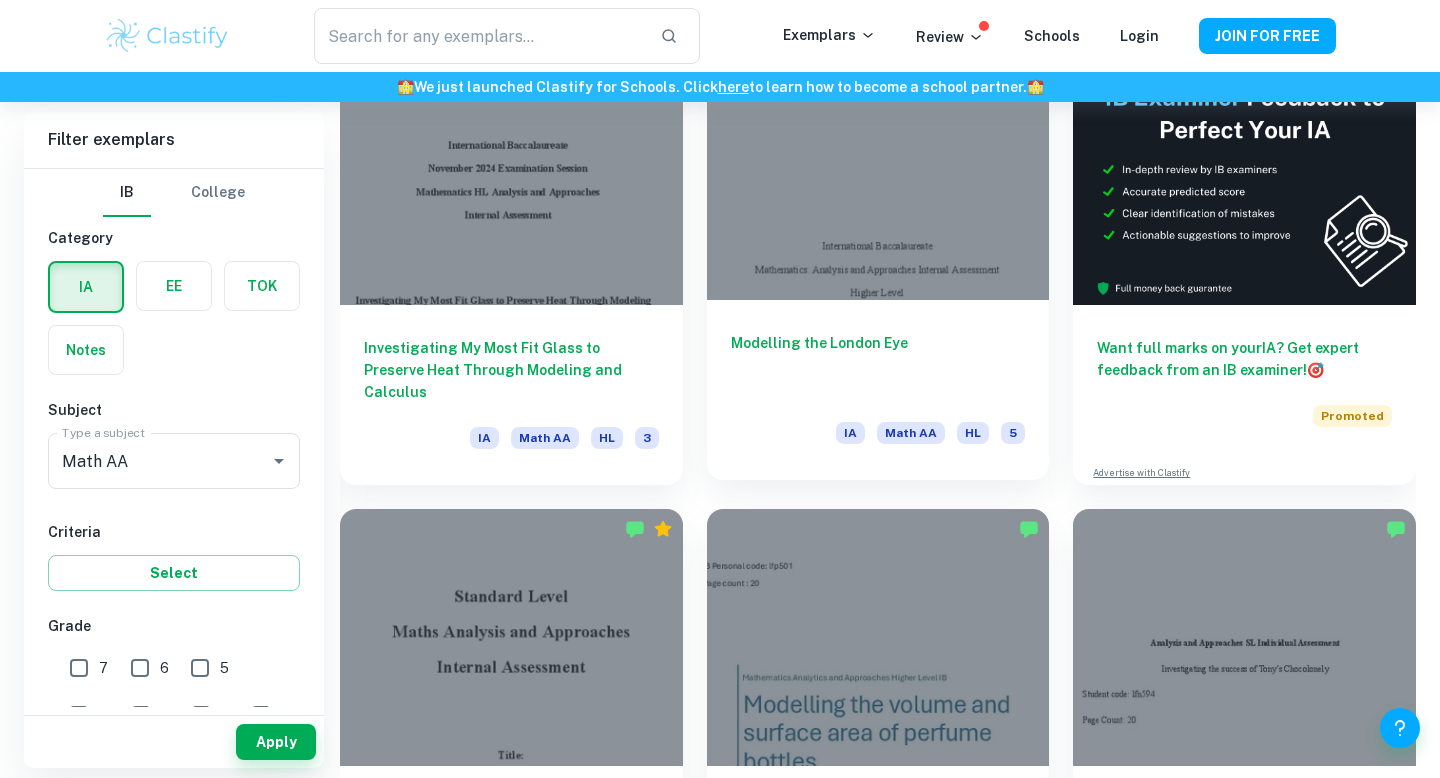 click on "Modelling the London Eye" at bounding box center (878, 365) 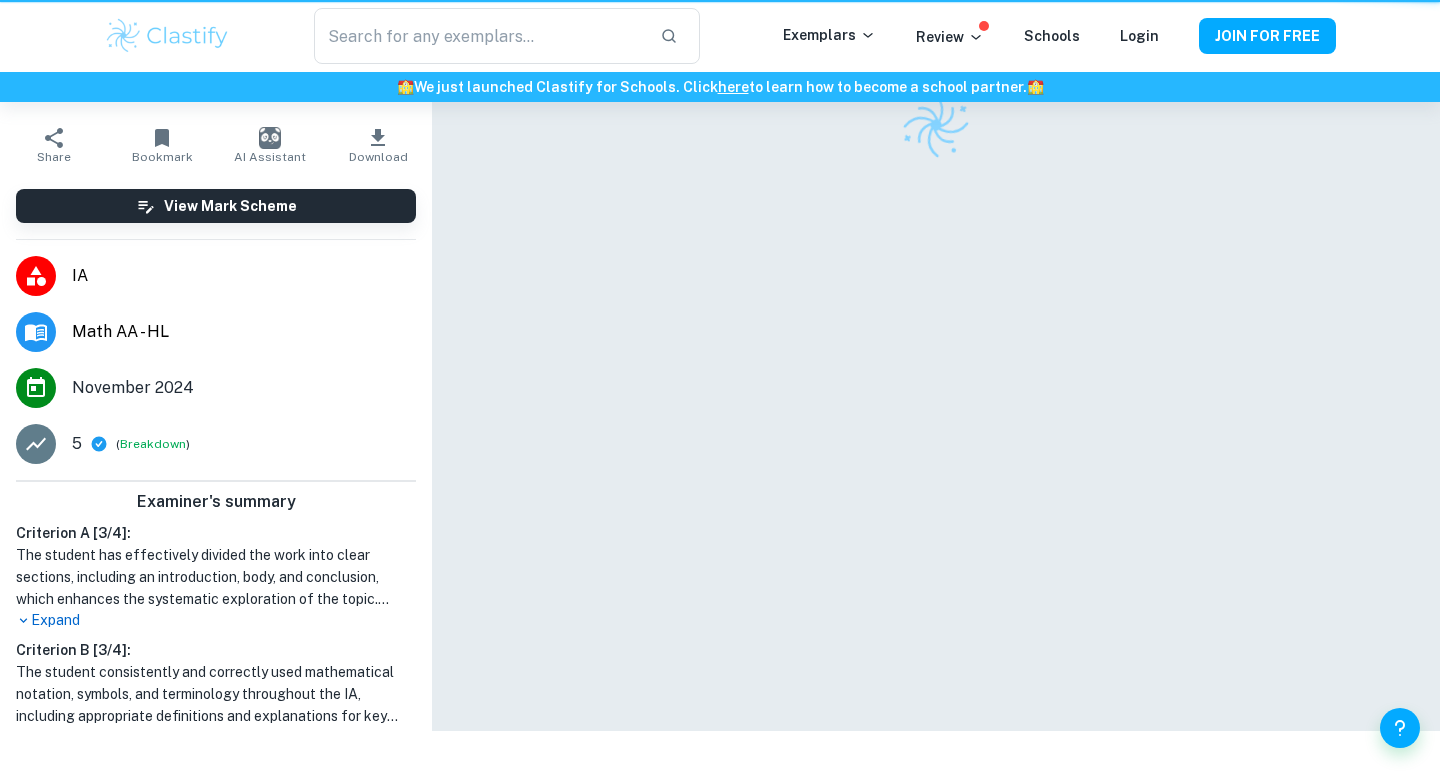 scroll, scrollTop: 0, scrollLeft: 0, axis: both 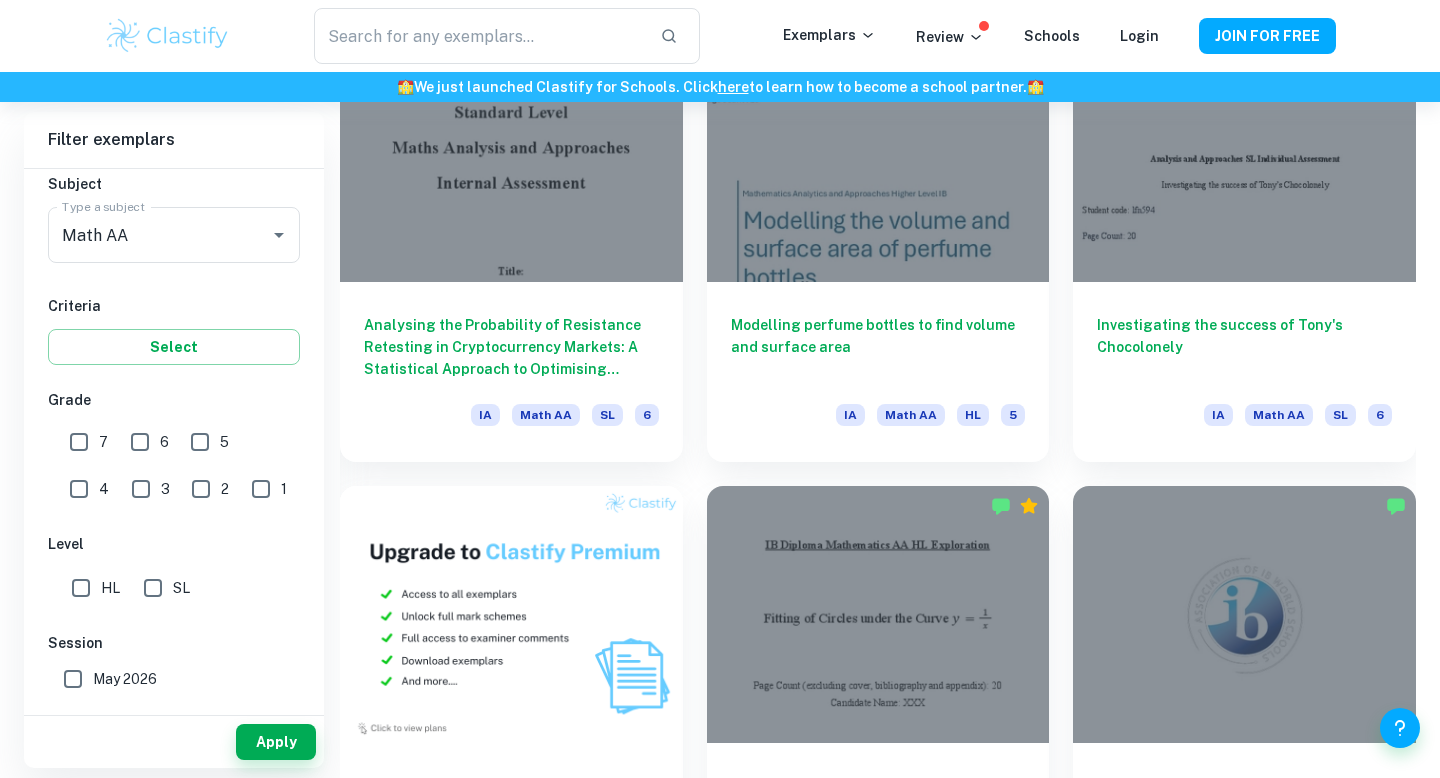 click on "7" at bounding box center [79, 442] 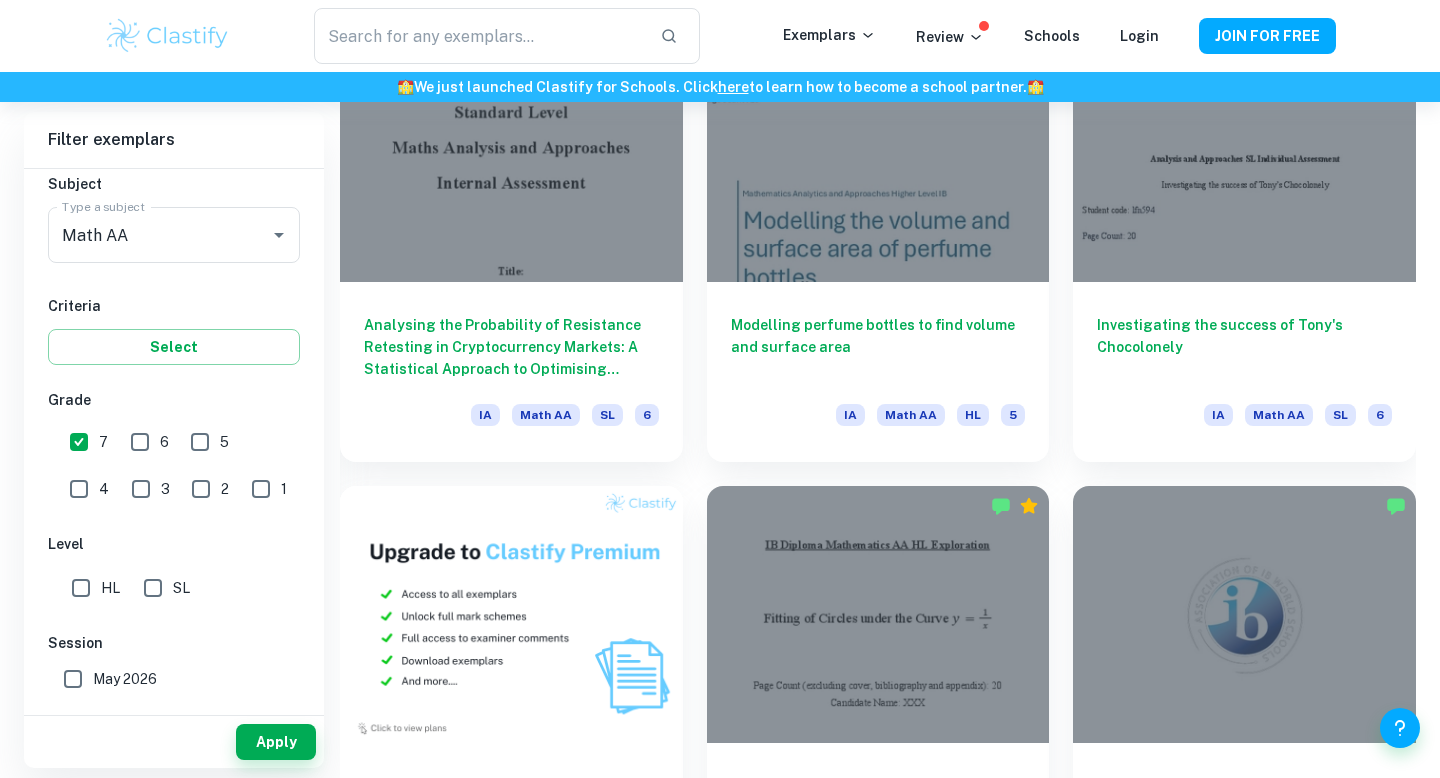 click on "6" at bounding box center [140, 442] 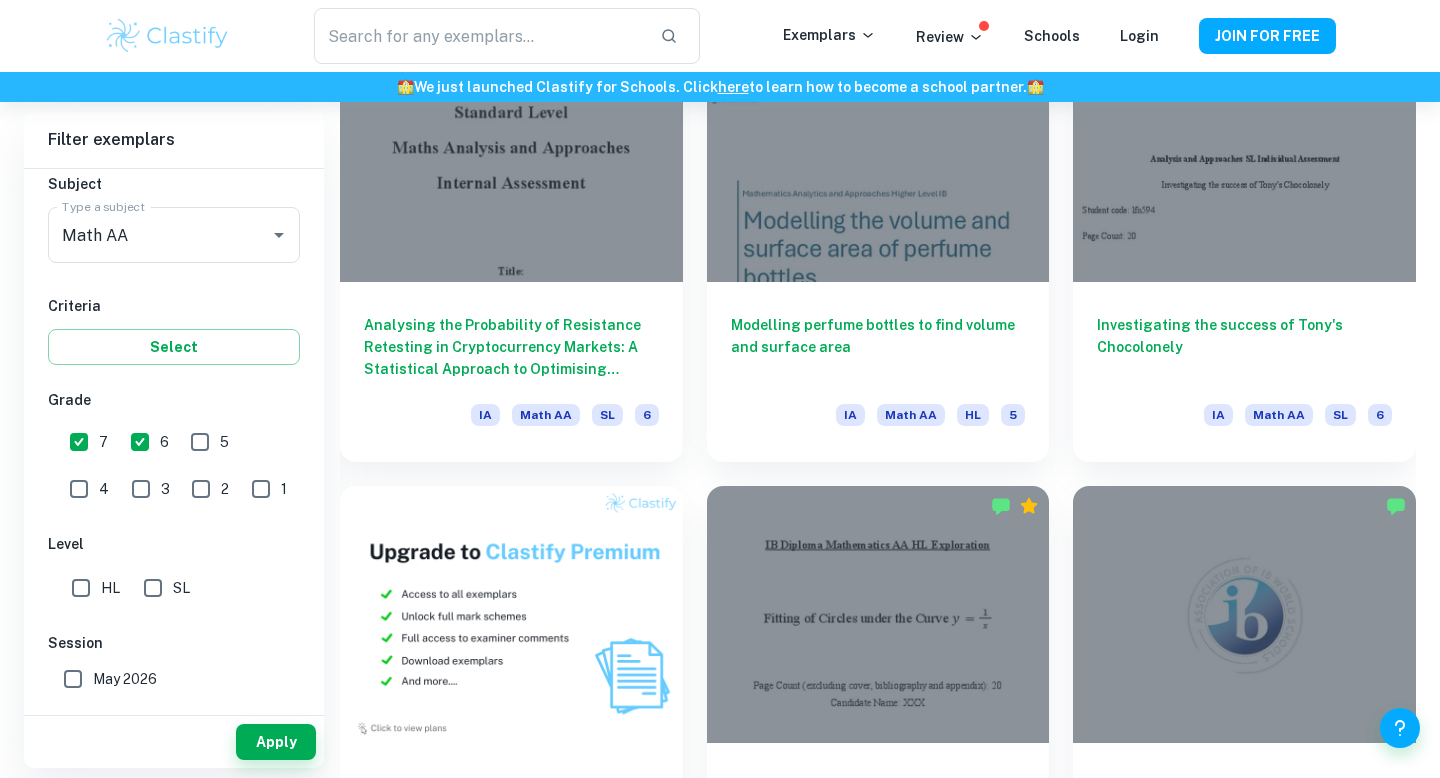 click on "HL" at bounding box center (81, 588) 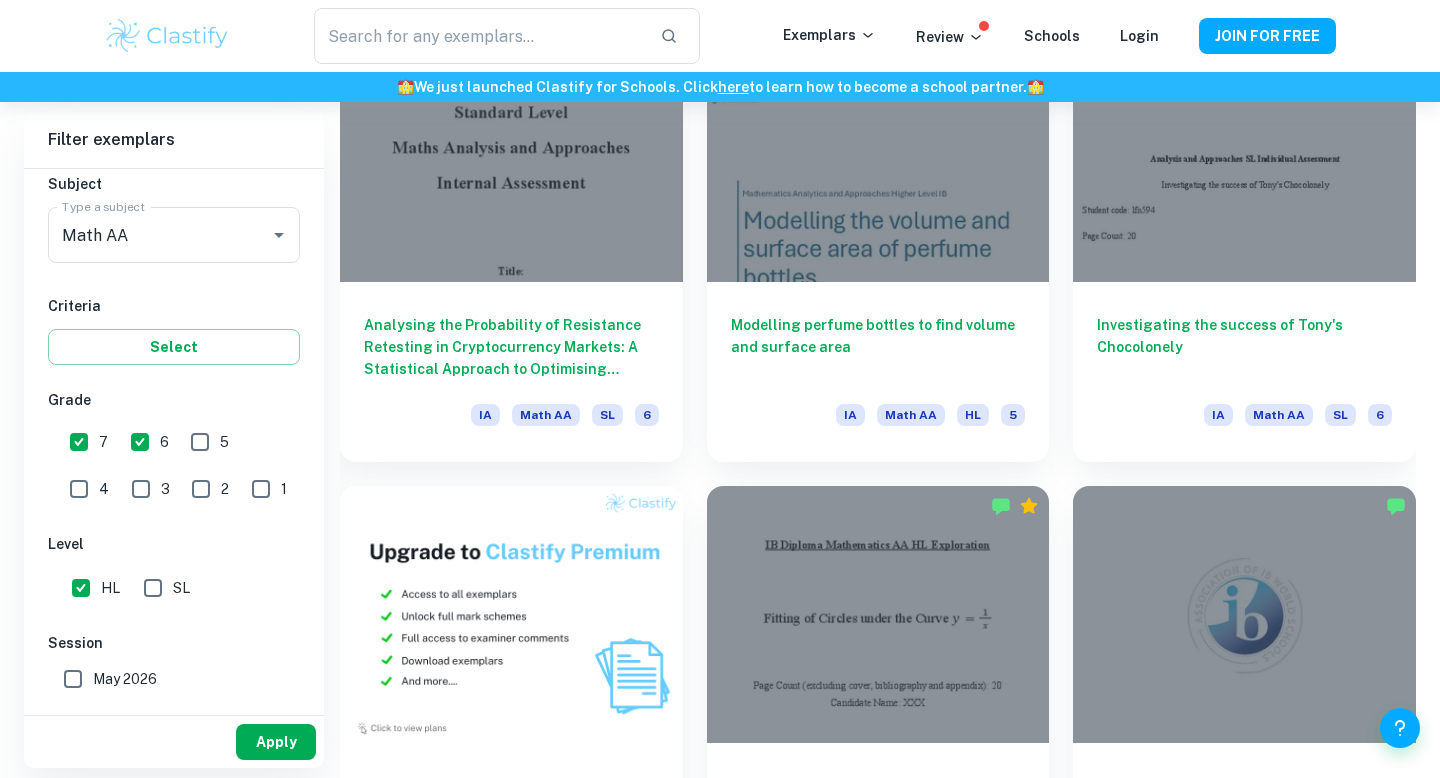 click on "Apply" at bounding box center (276, 742) 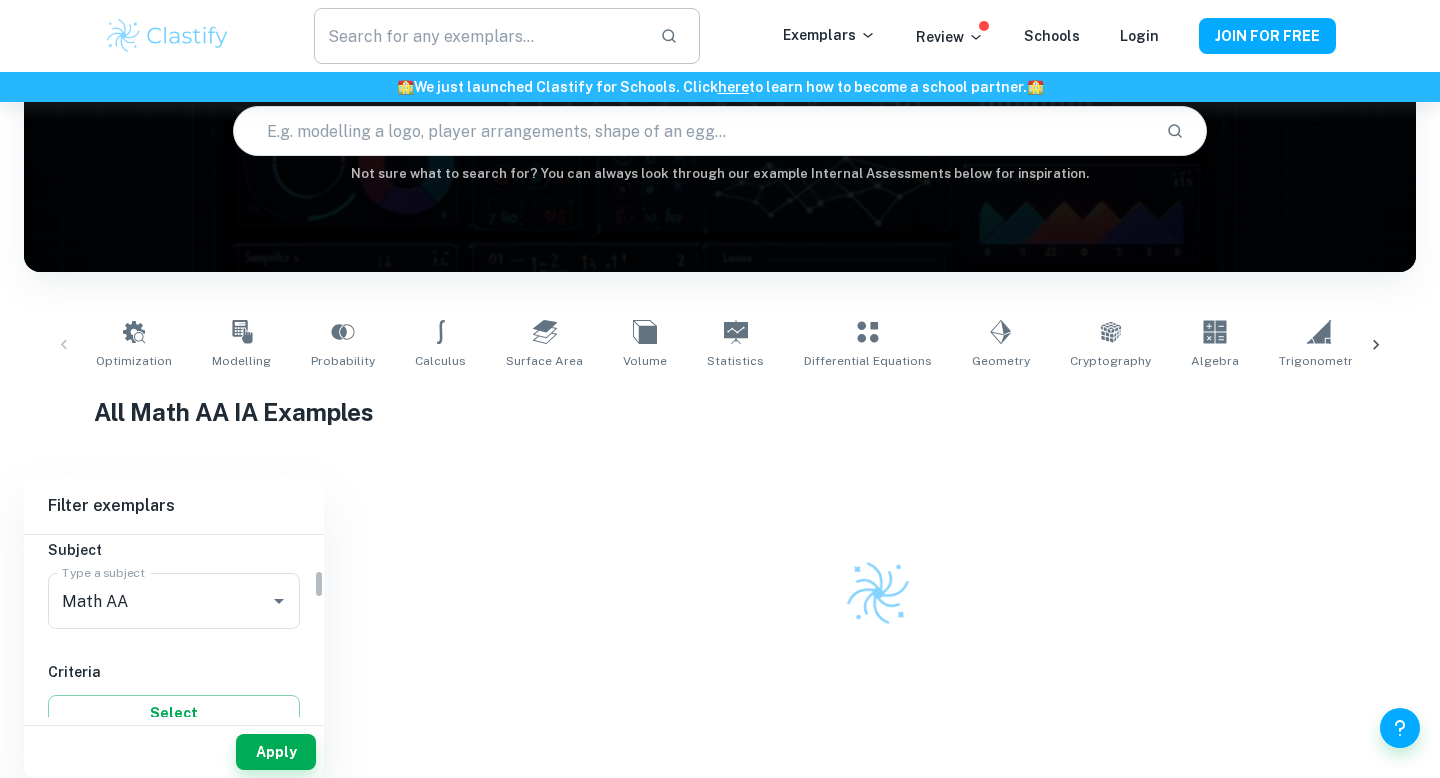scroll, scrollTop: 1110, scrollLeft: 0, axis: vertical 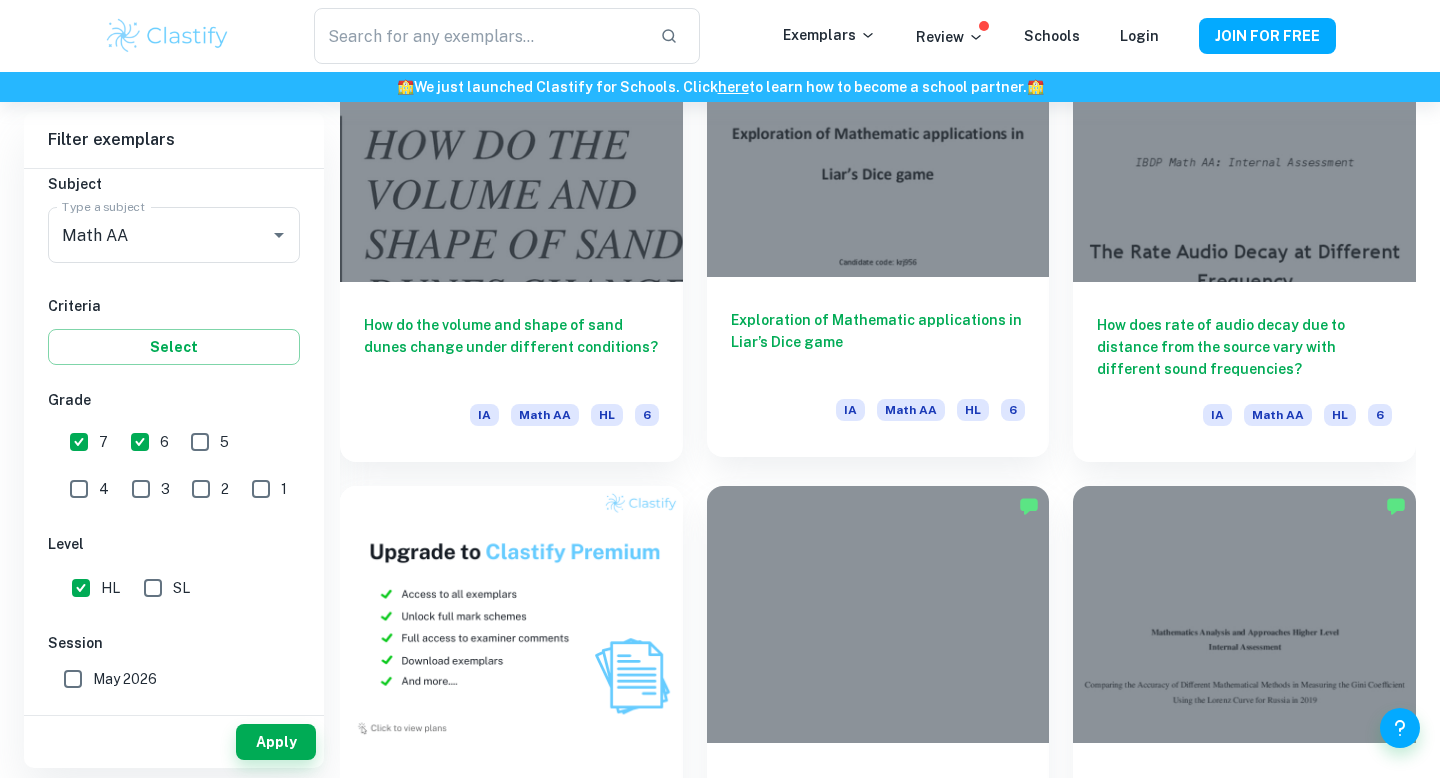 click on "Exploration of Mathematic applications in Liar’s Dice game IA Math AA HL 6" at bounding box center (878, 367) 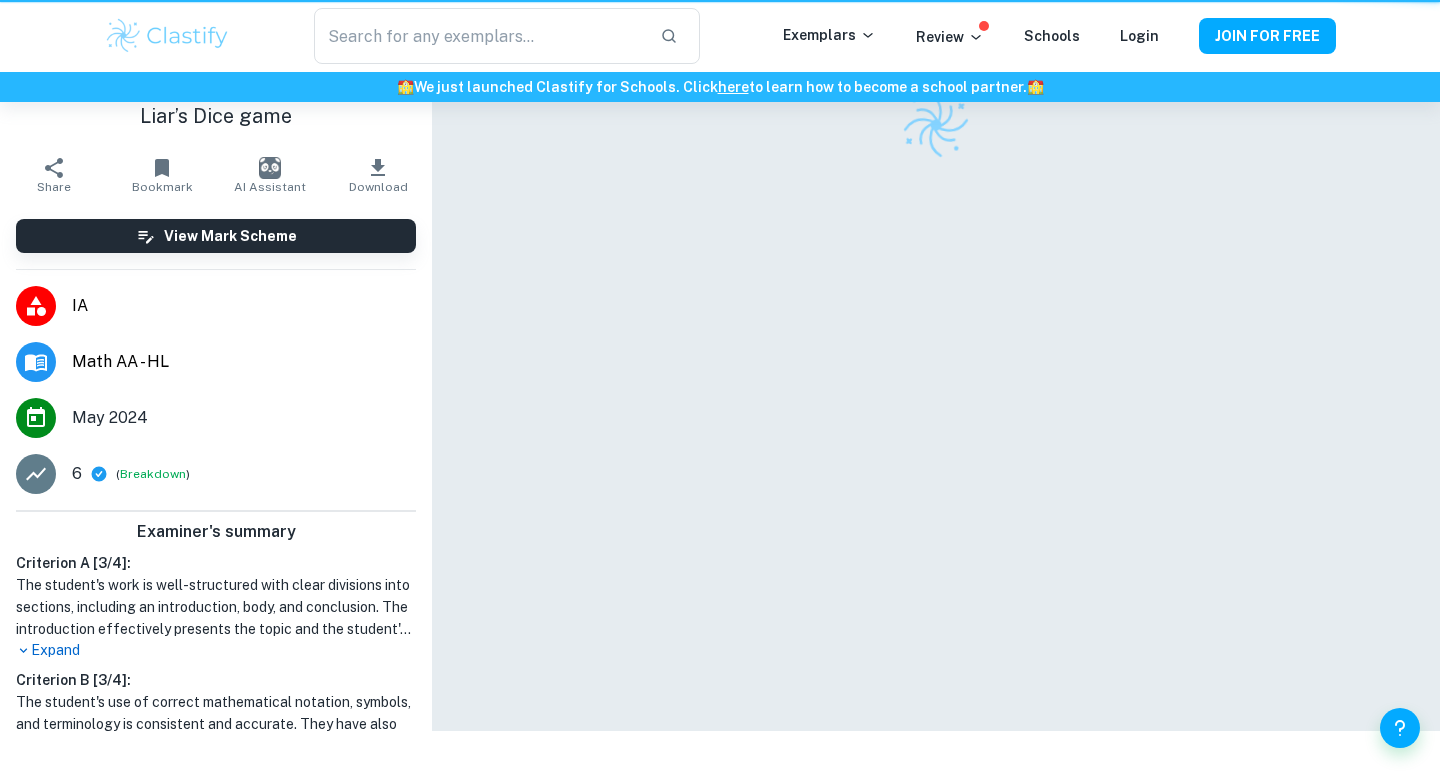 scroll, scrollTop: 0, scrollLeft: 0, axis: both 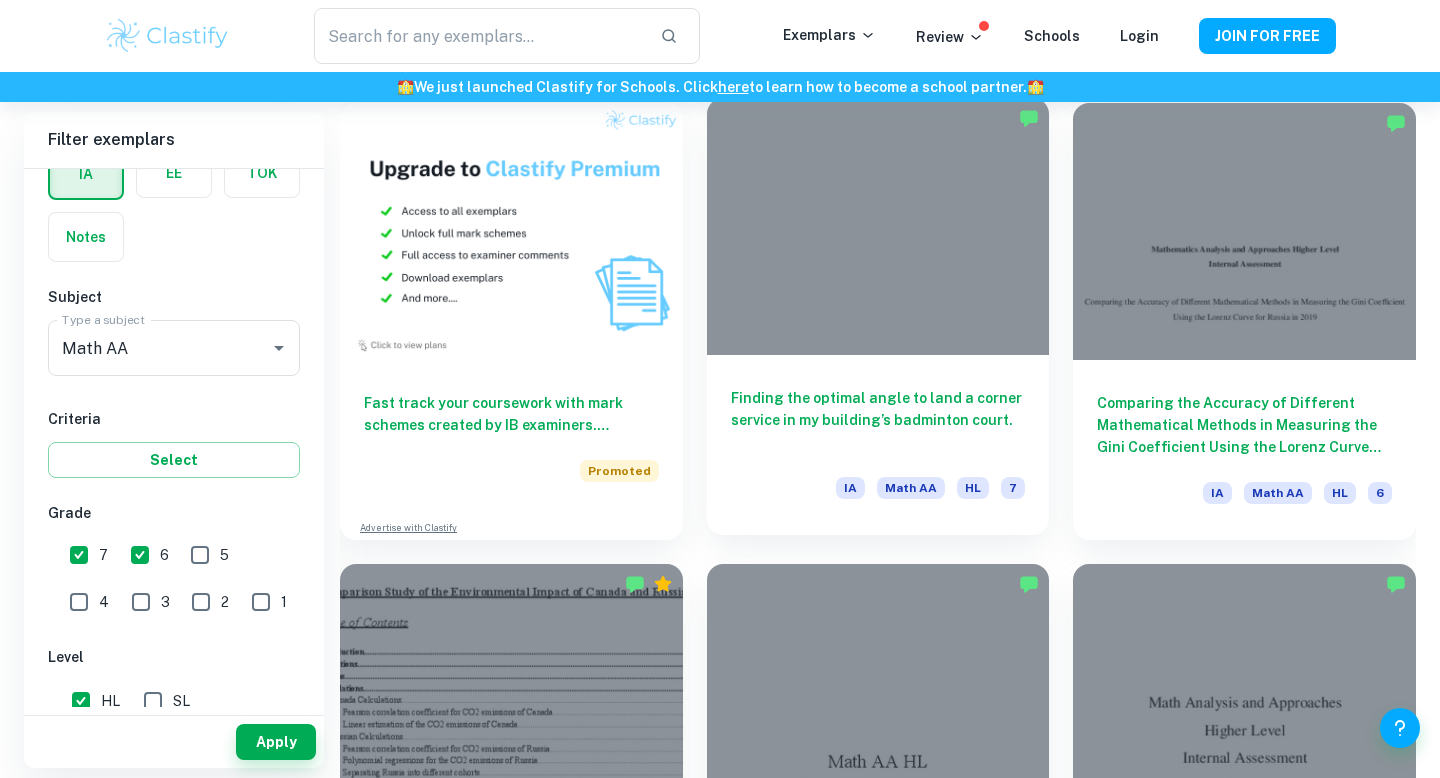 click on "Finding the optimal angle to land a corner service in my building’s badminton court." at bounding box center (878, 420) 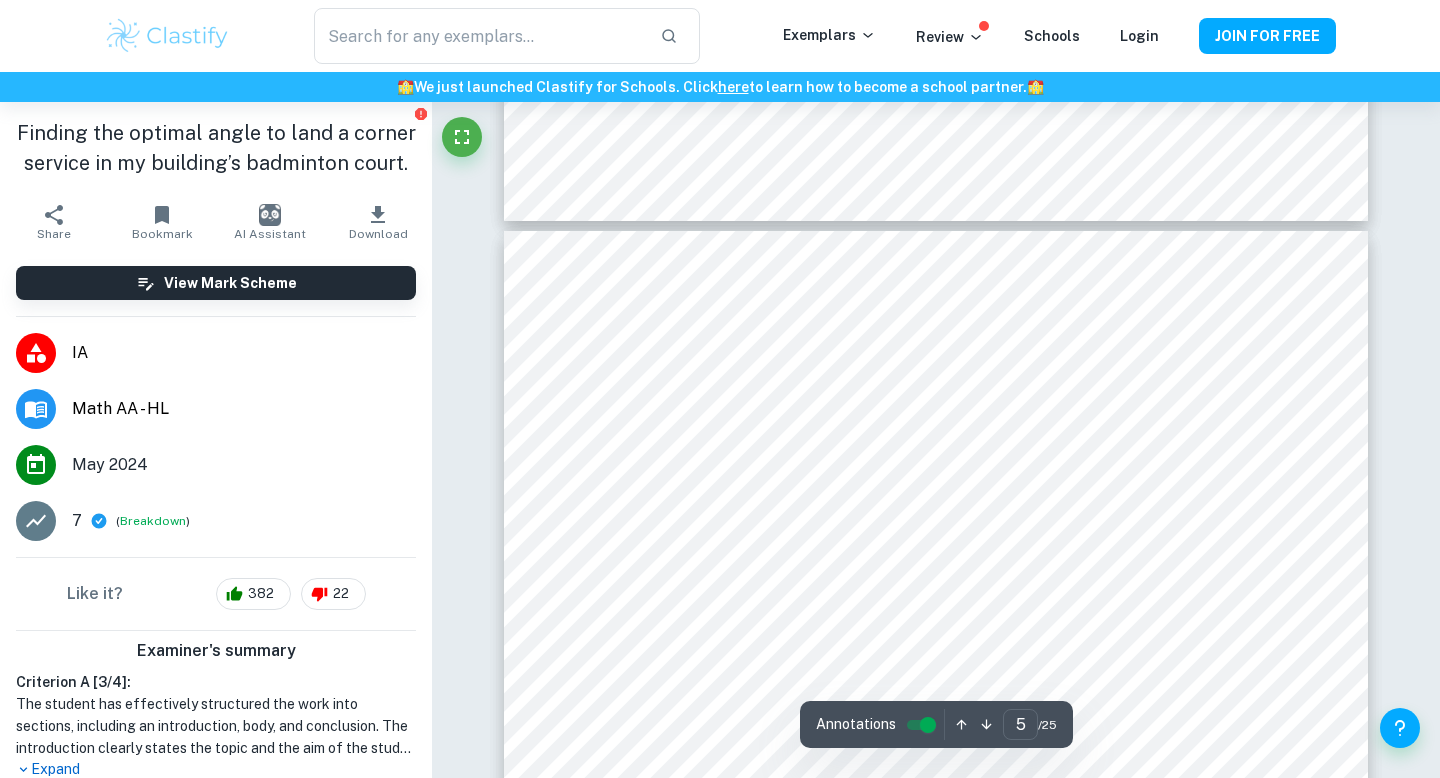 scroll, scrollTop: 5100, scrollLeft: 0, axis: vertical 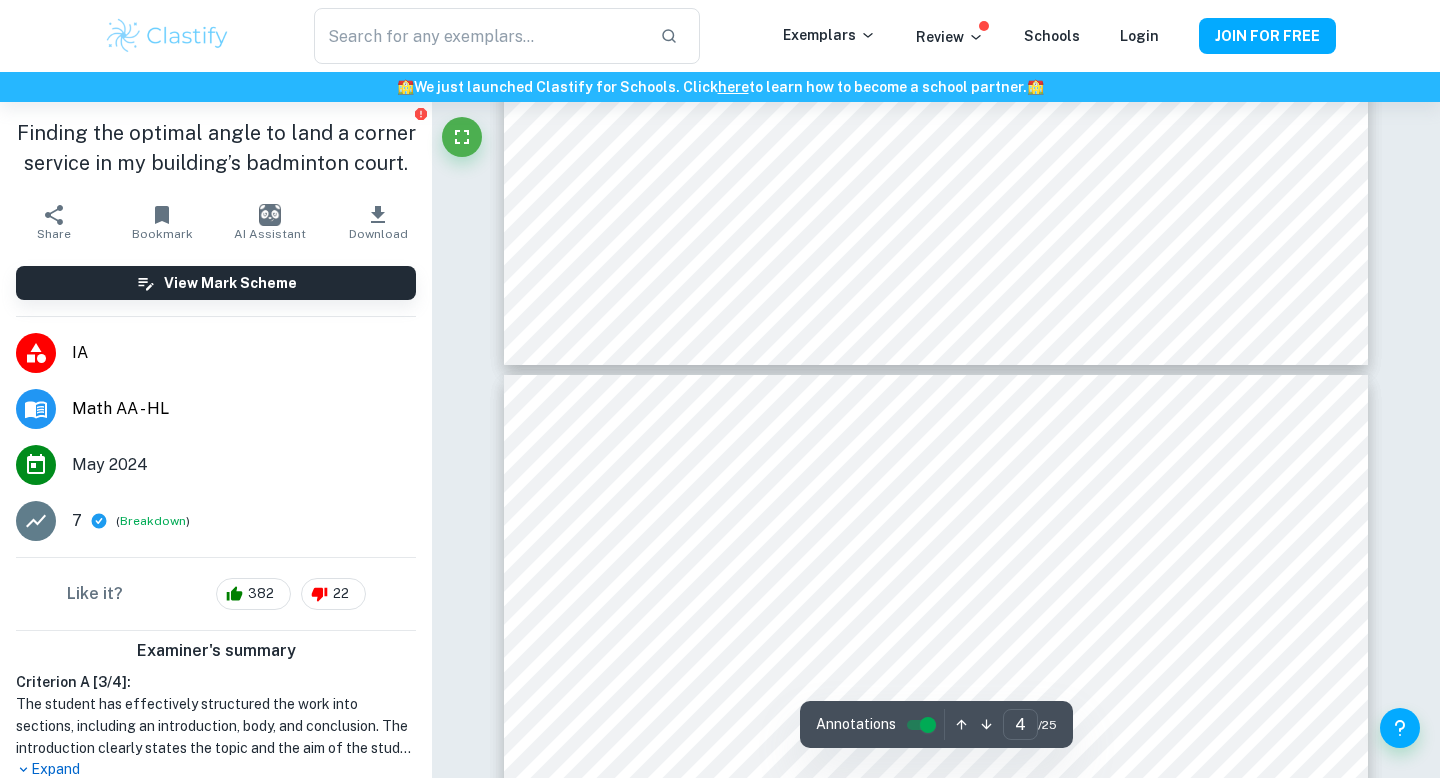 type on "5" 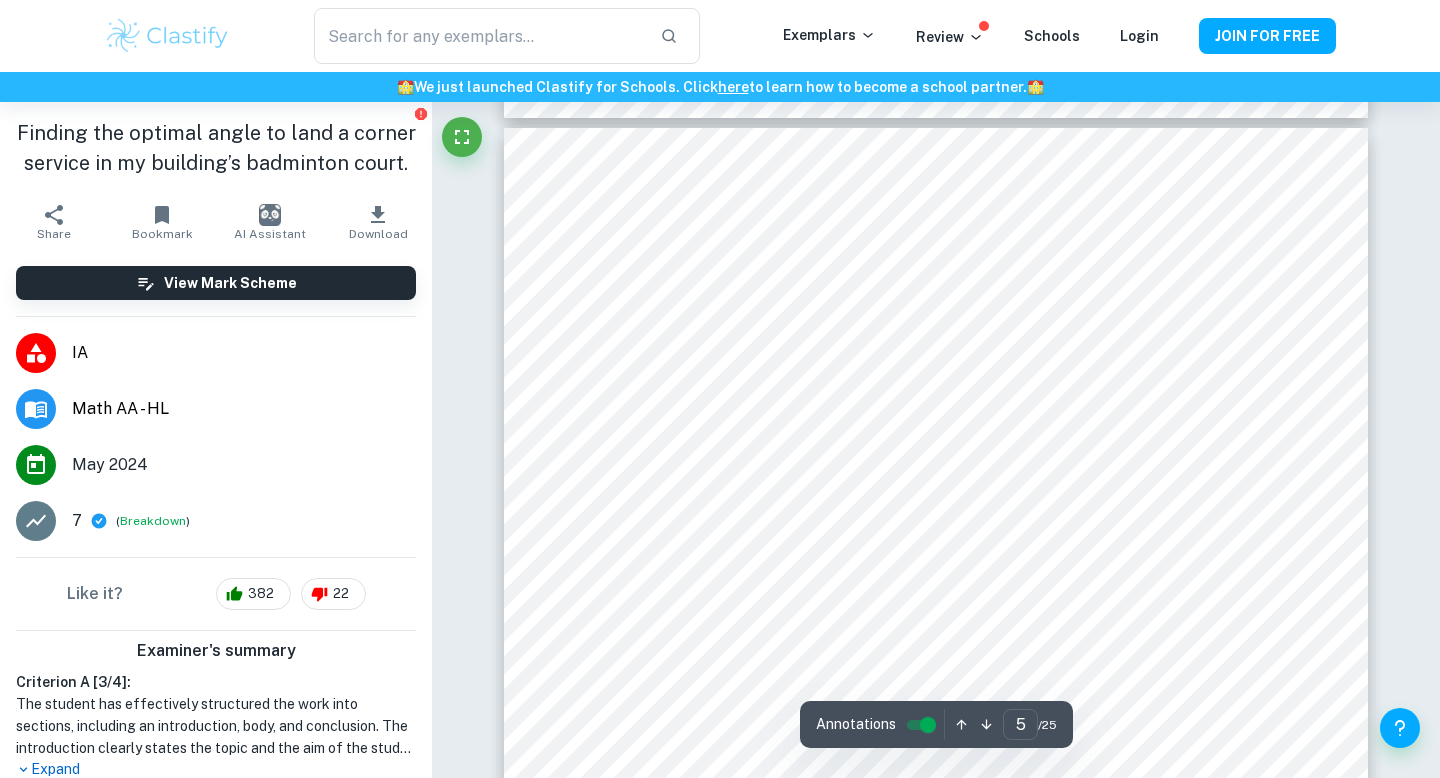 scroll, scrollTop: 5218, scrollLeft: 0, axis: vertical 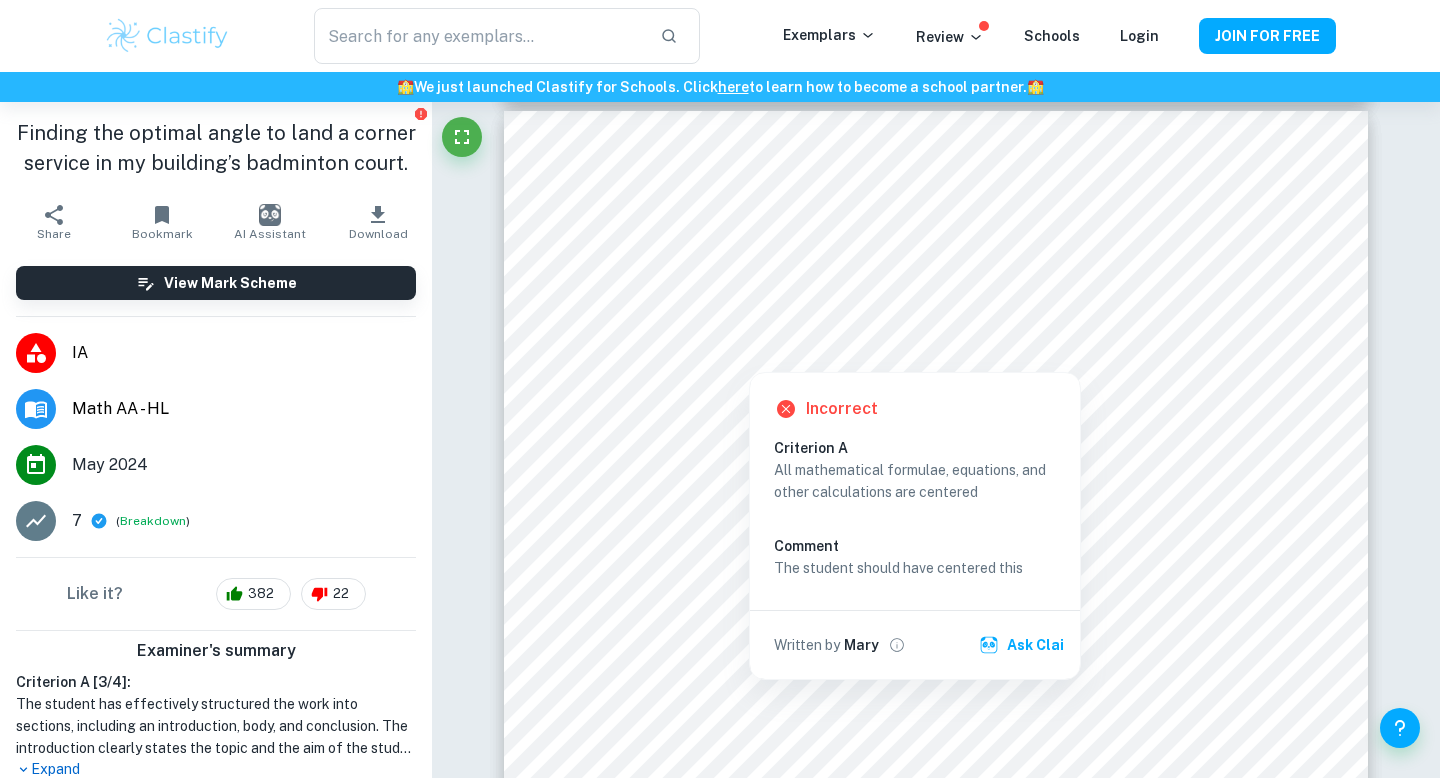 click on "All mathematical formulae, equations, and other calculations are centered" at bounding box center [915, 481] 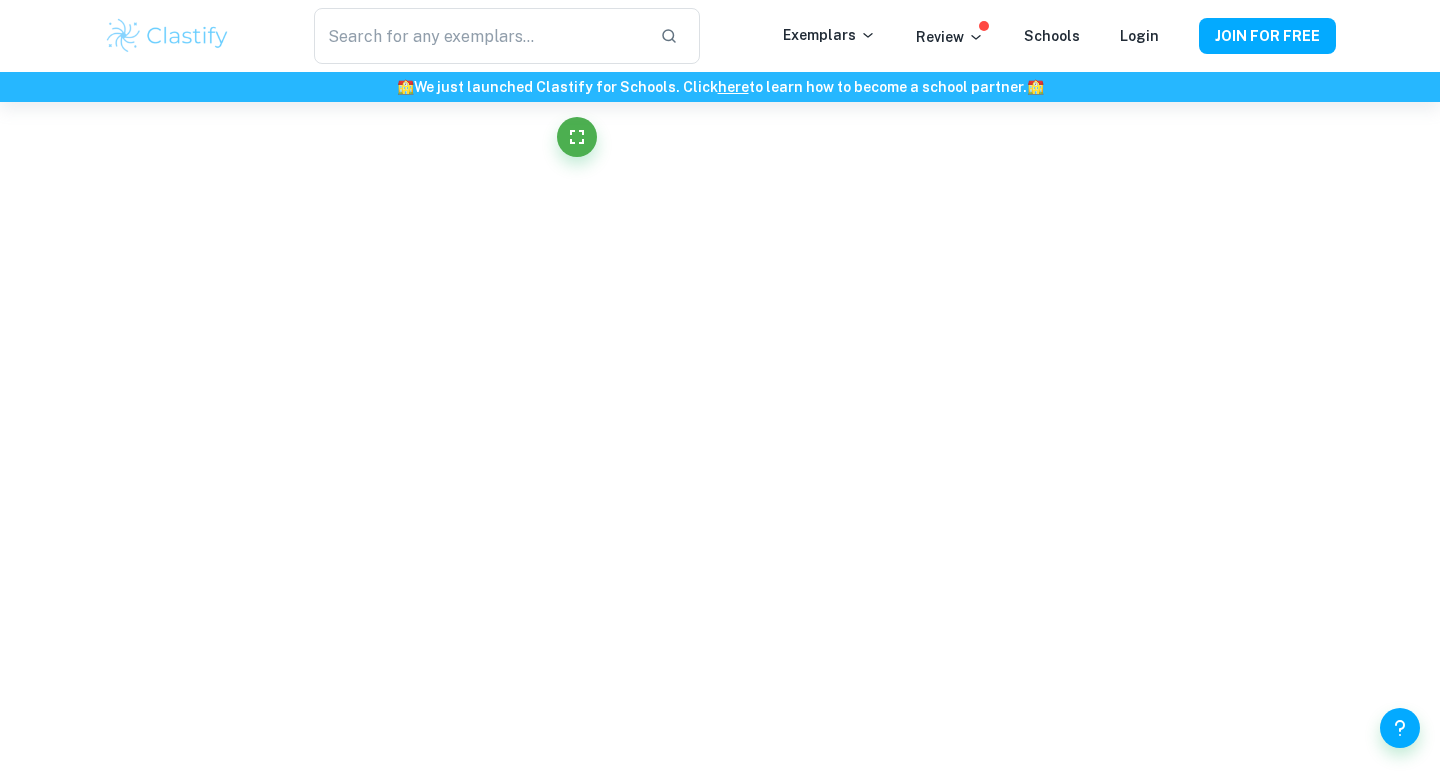 scroll, scrollTop: 5120, scrollLeft: 0, axis: vertical 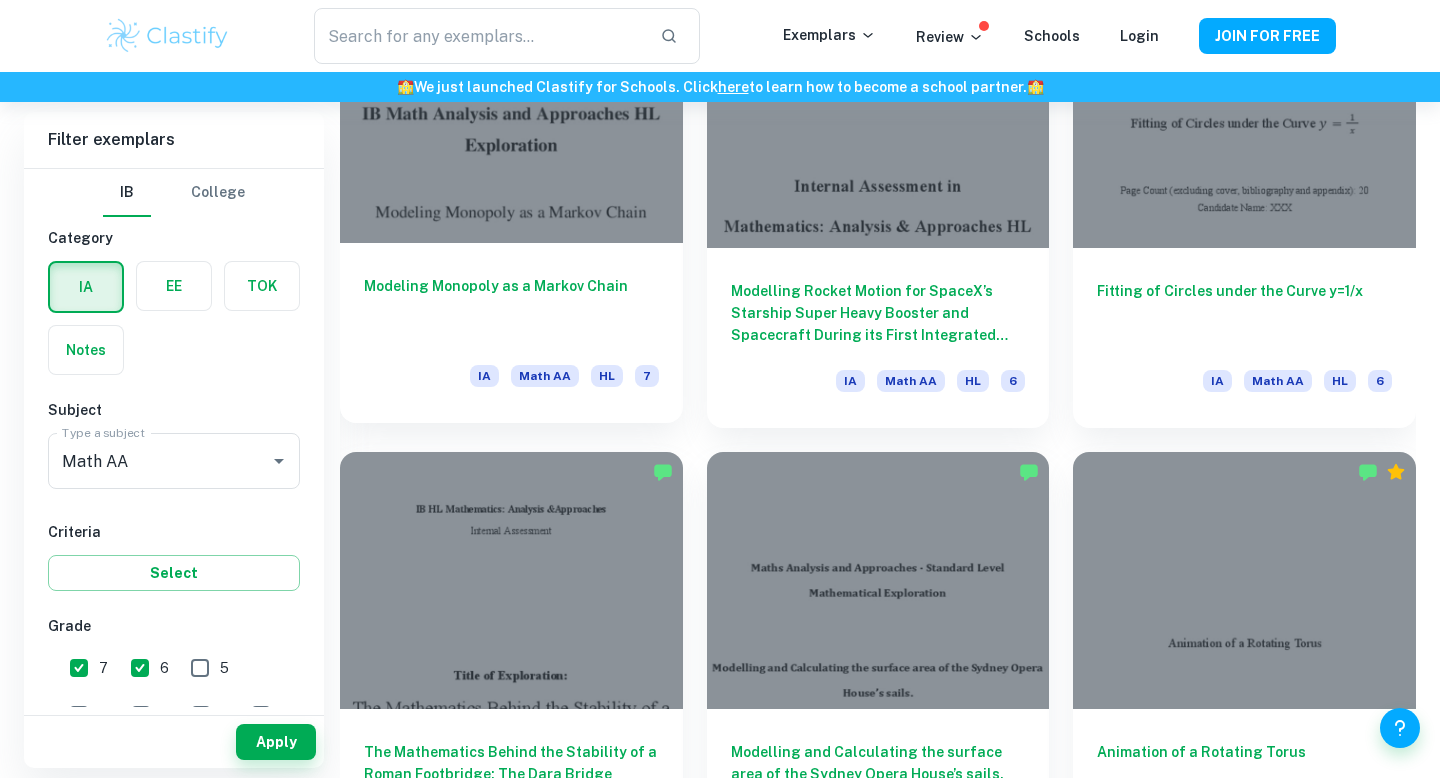 click on "Modeling Monopoly as a Markov Chain" at bounding box center [511, 308] 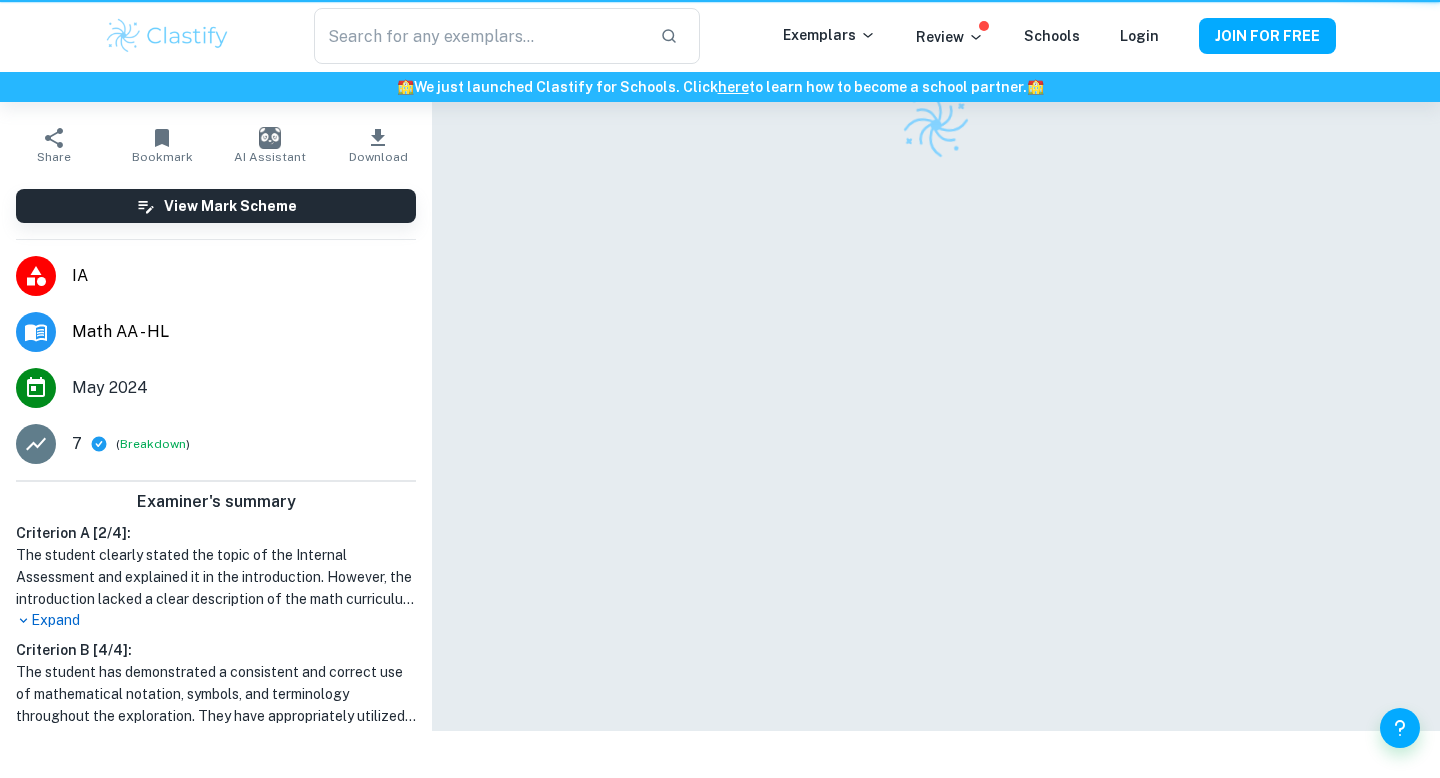scroll, scrollTop: 0, scrollLeft: 0, axis: both 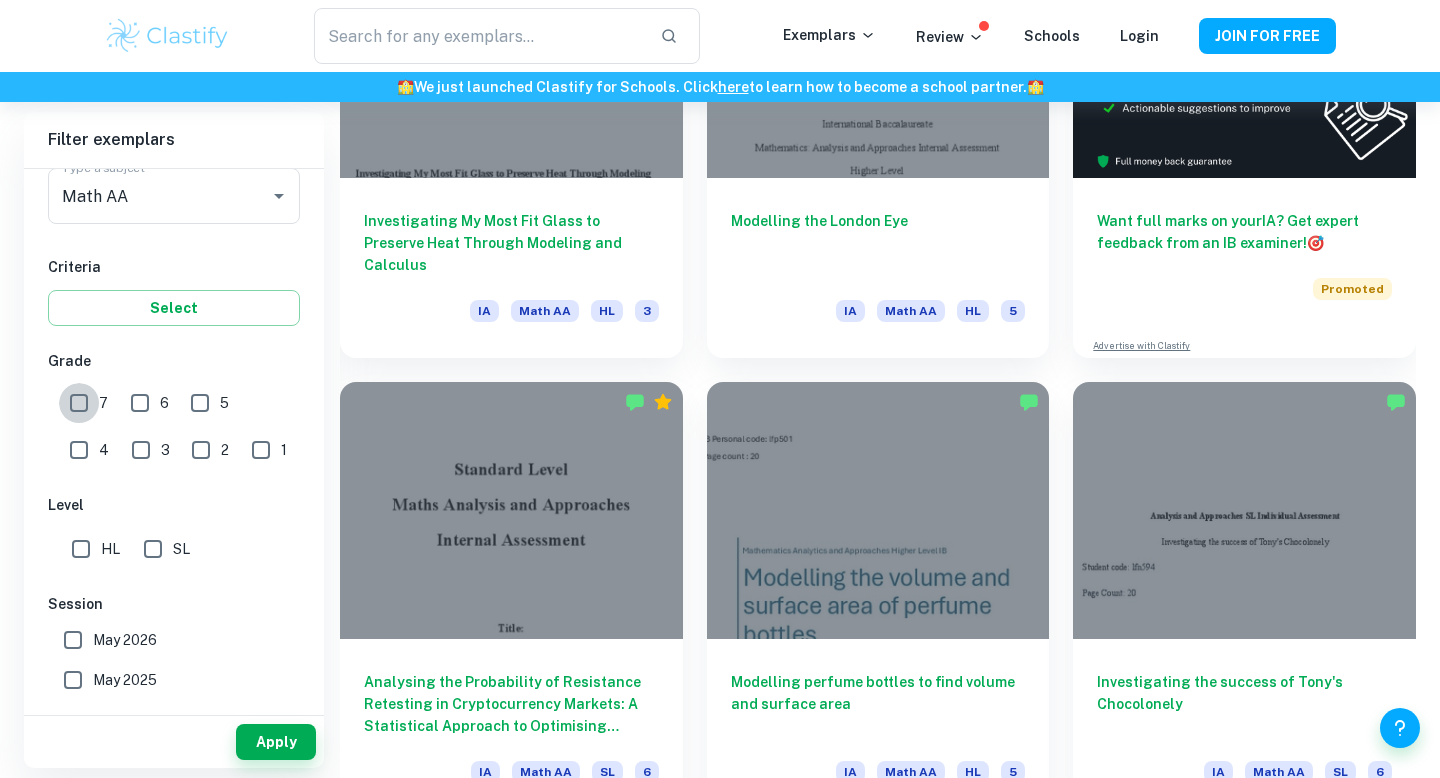 click on "7" at bounding box center (79, 403) 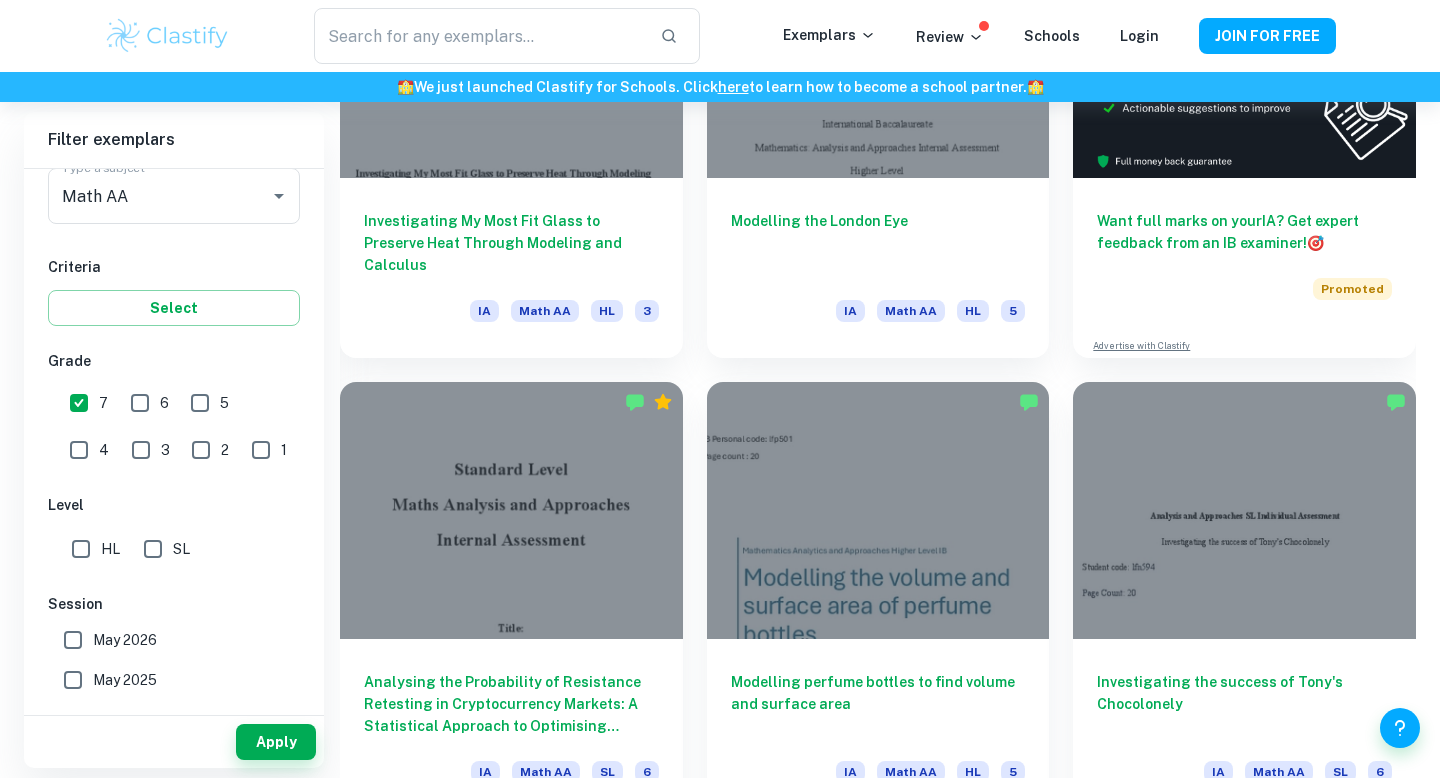 click on "6" at bounding box center (140, 403) 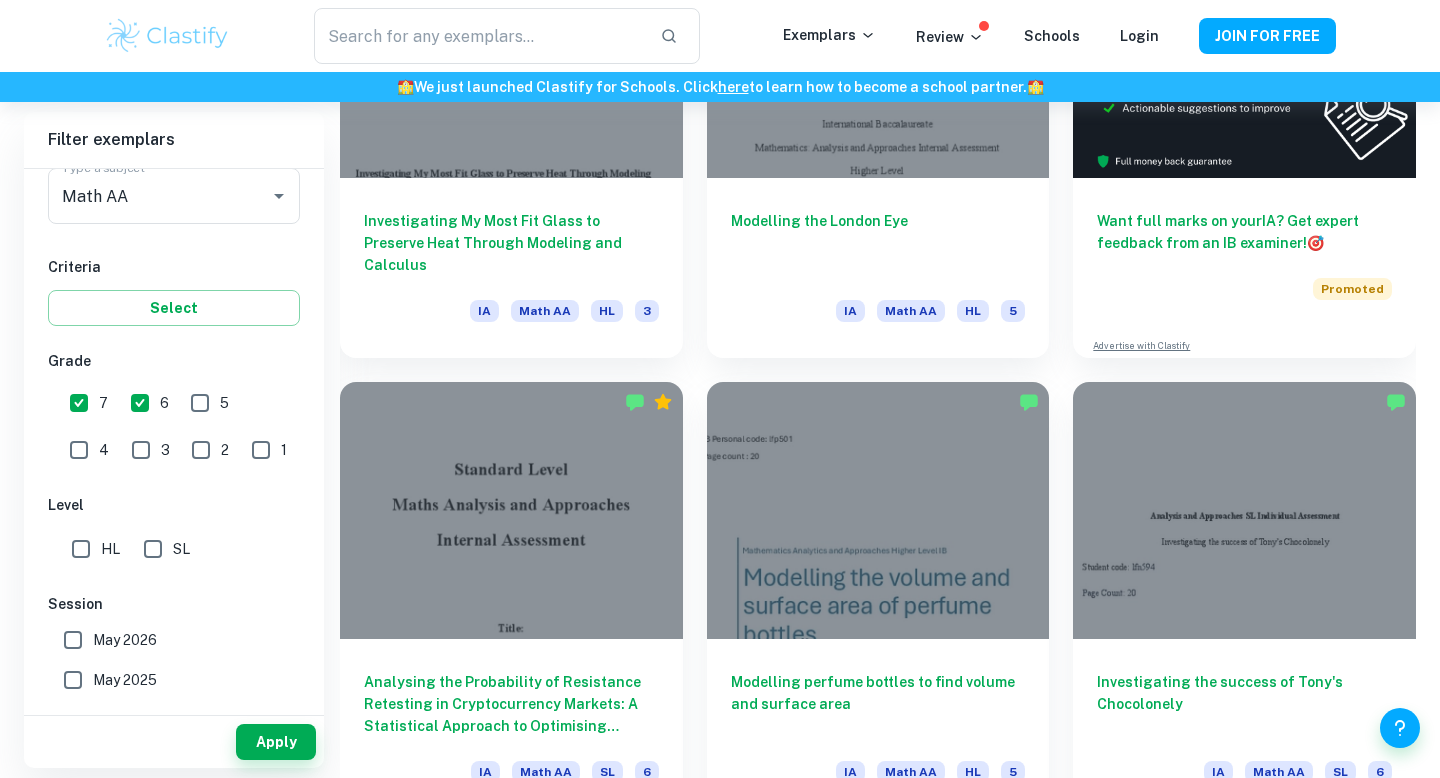 click on "HL" at bounding box center [81, 549] 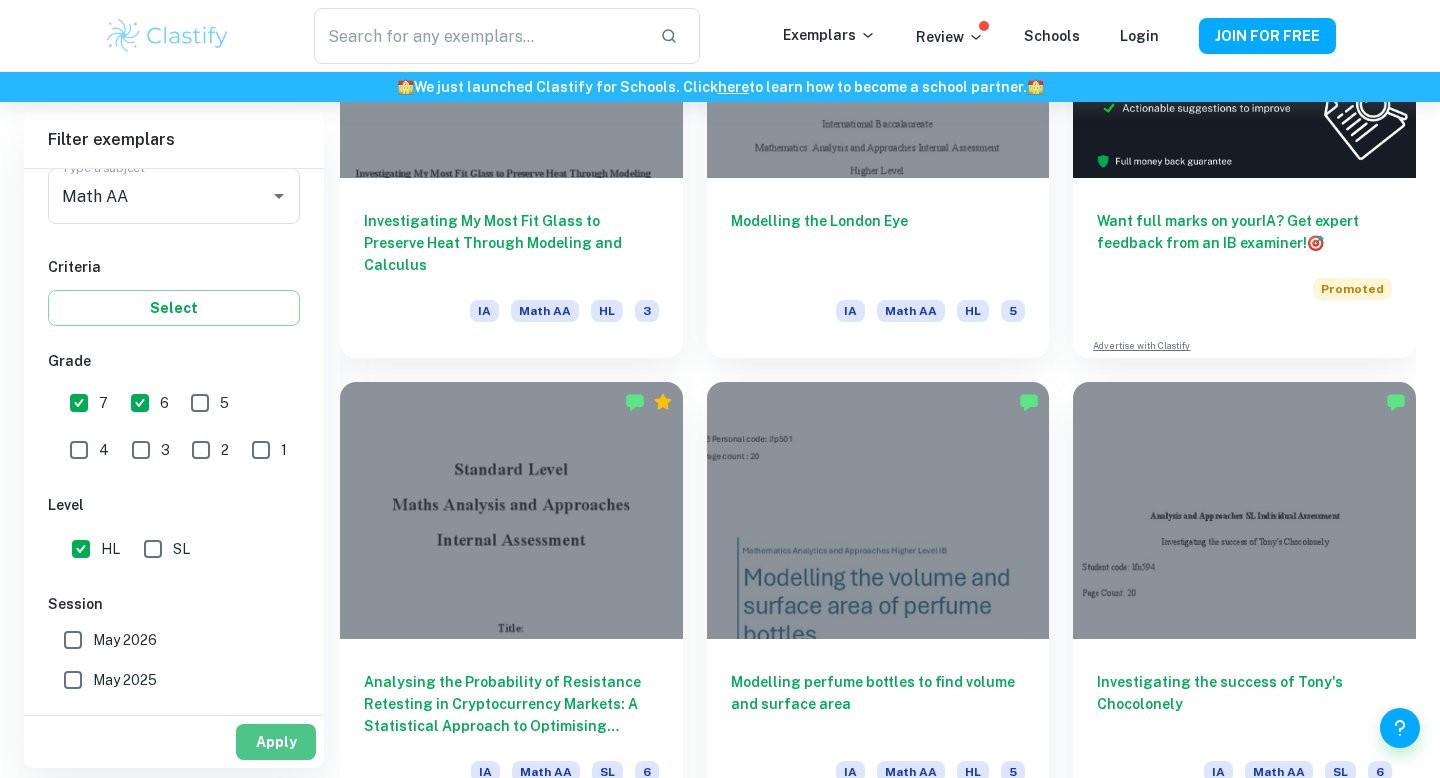 click on "Apply" at bounding box center (276, 742) 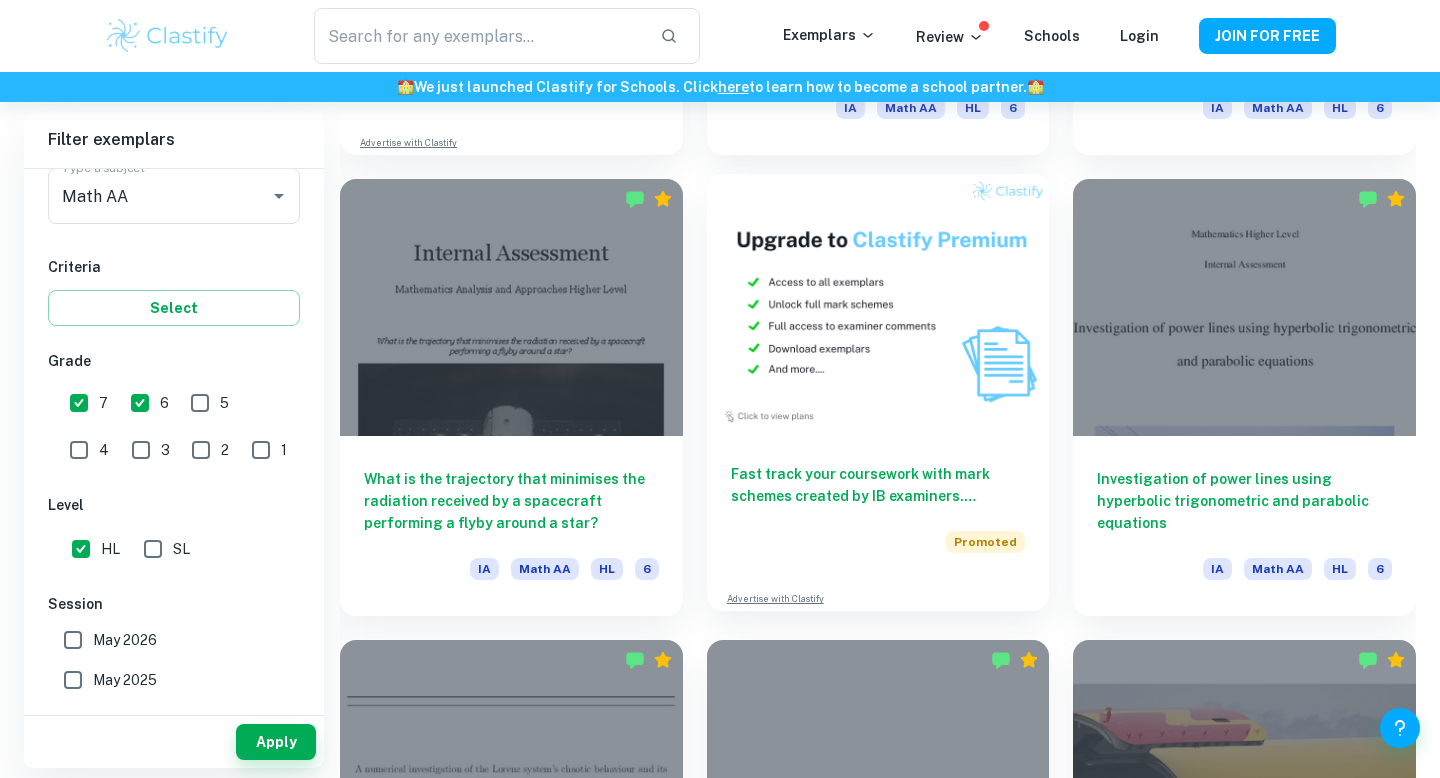 scroll, scrollTop: 3755, scrollLeft: 0, axis: vertical 